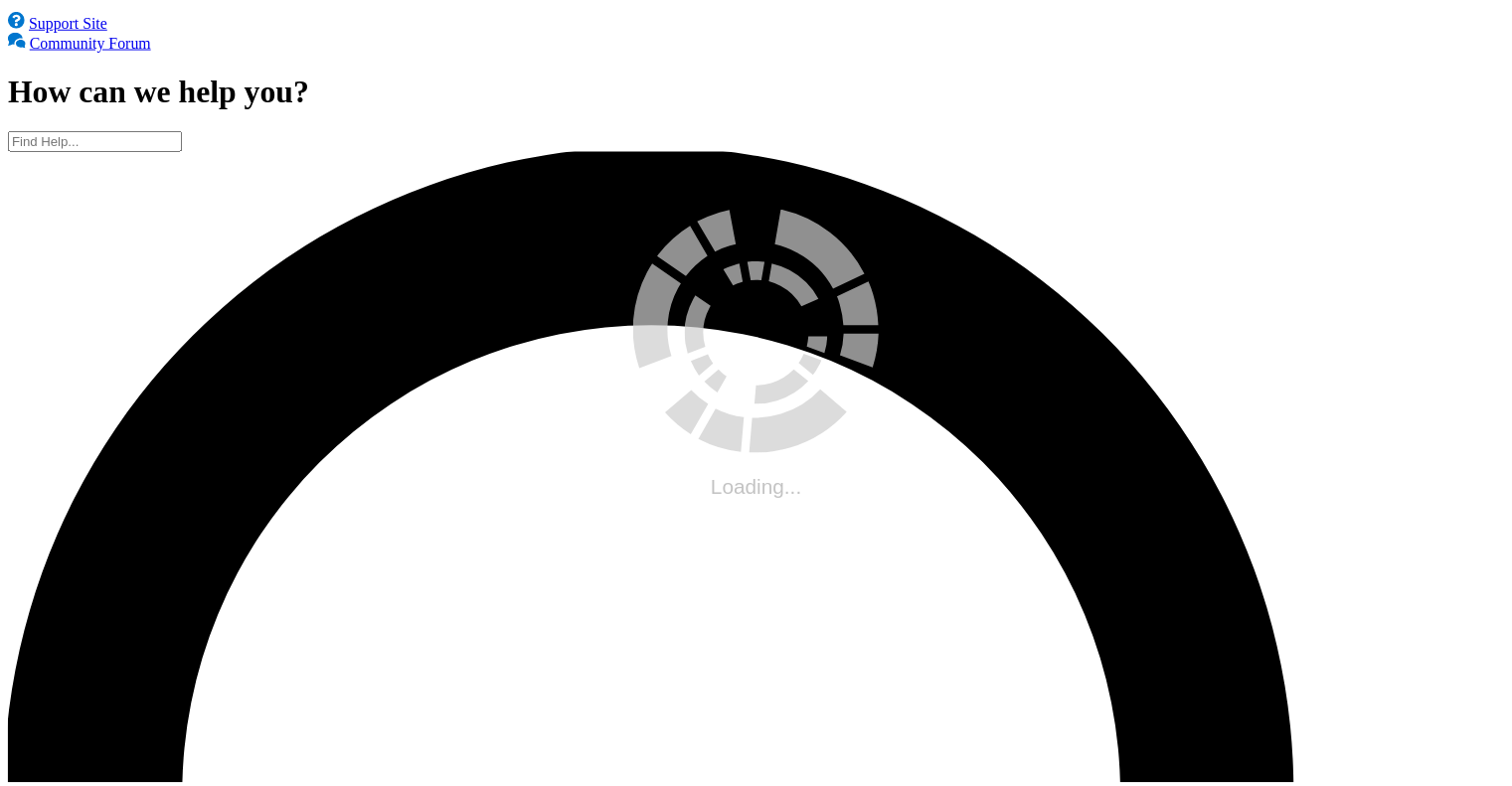 scroll, scrollTop: 0, scrollLeft: 0, axis: both 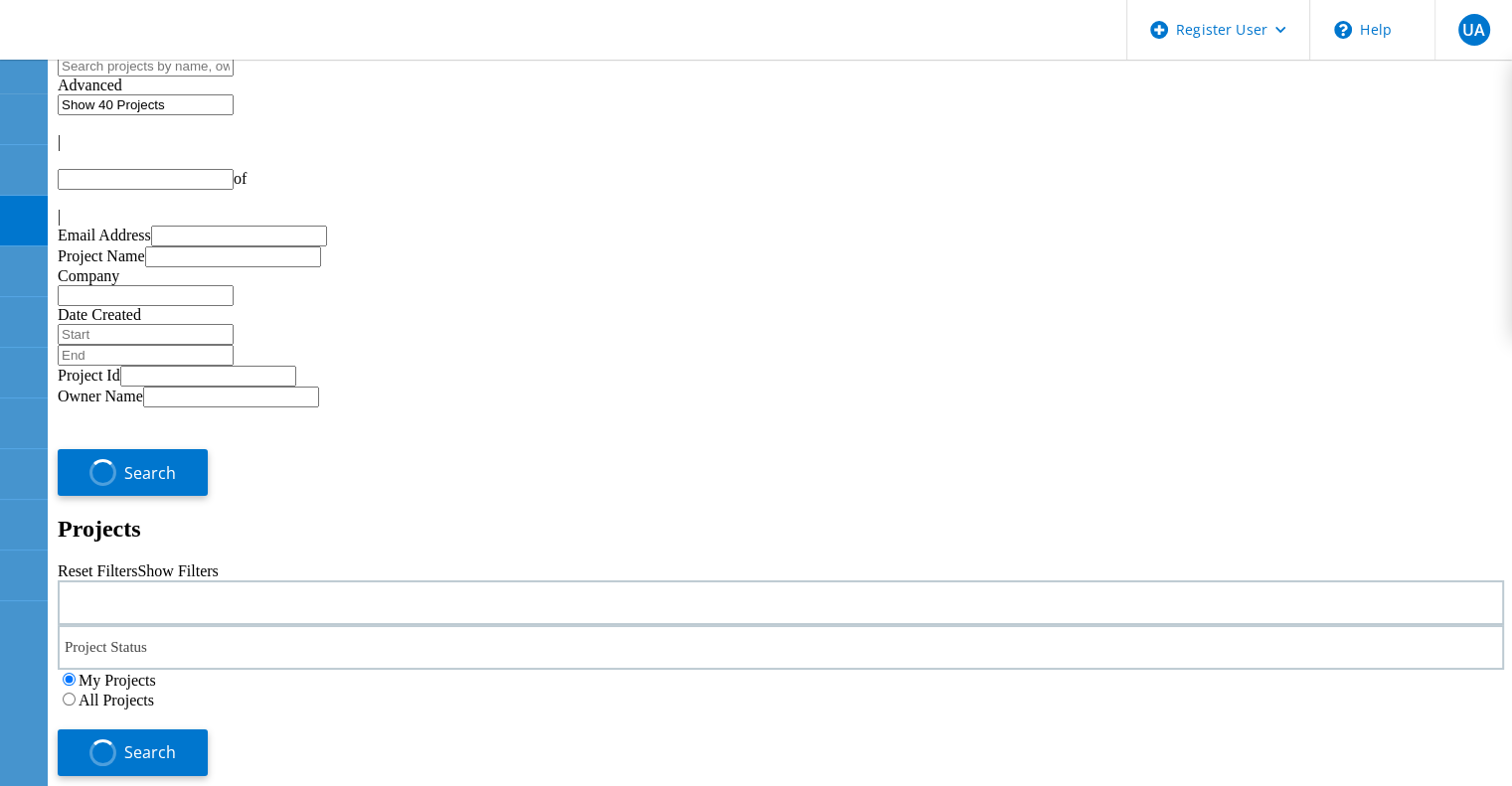 type on "1" 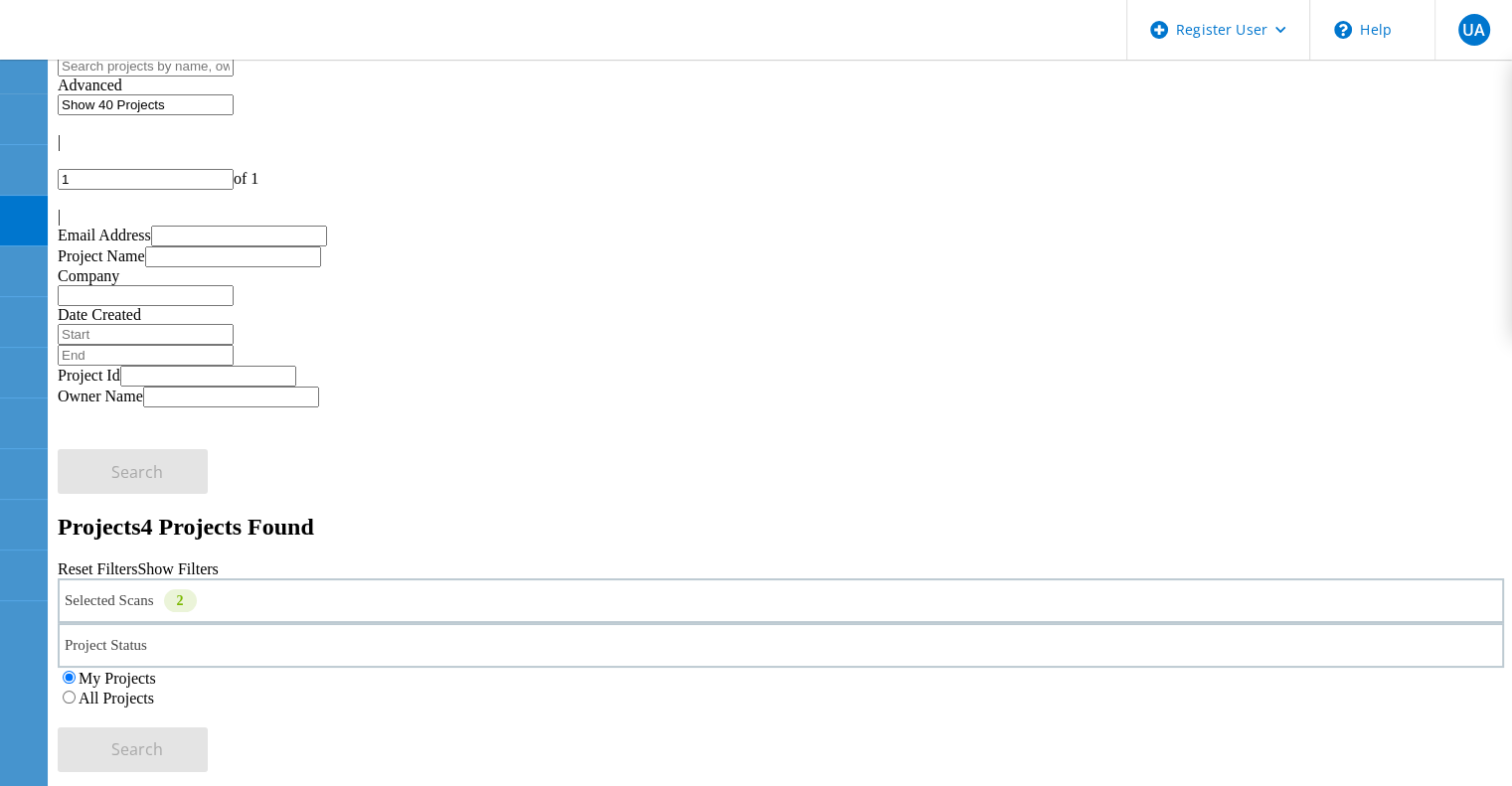 click on "All Projects" 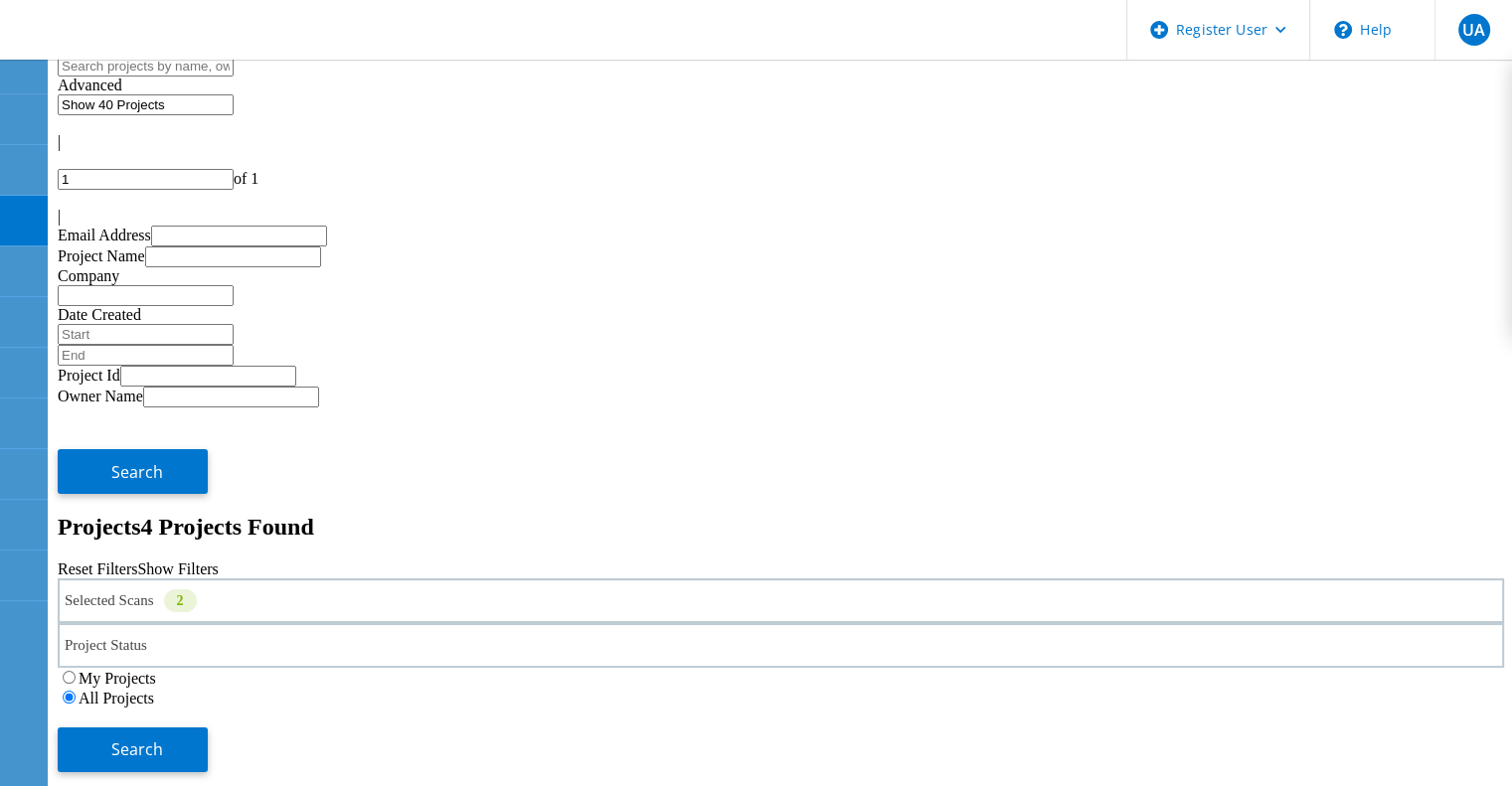 click on "NetApp Proj with Perf 9.16" 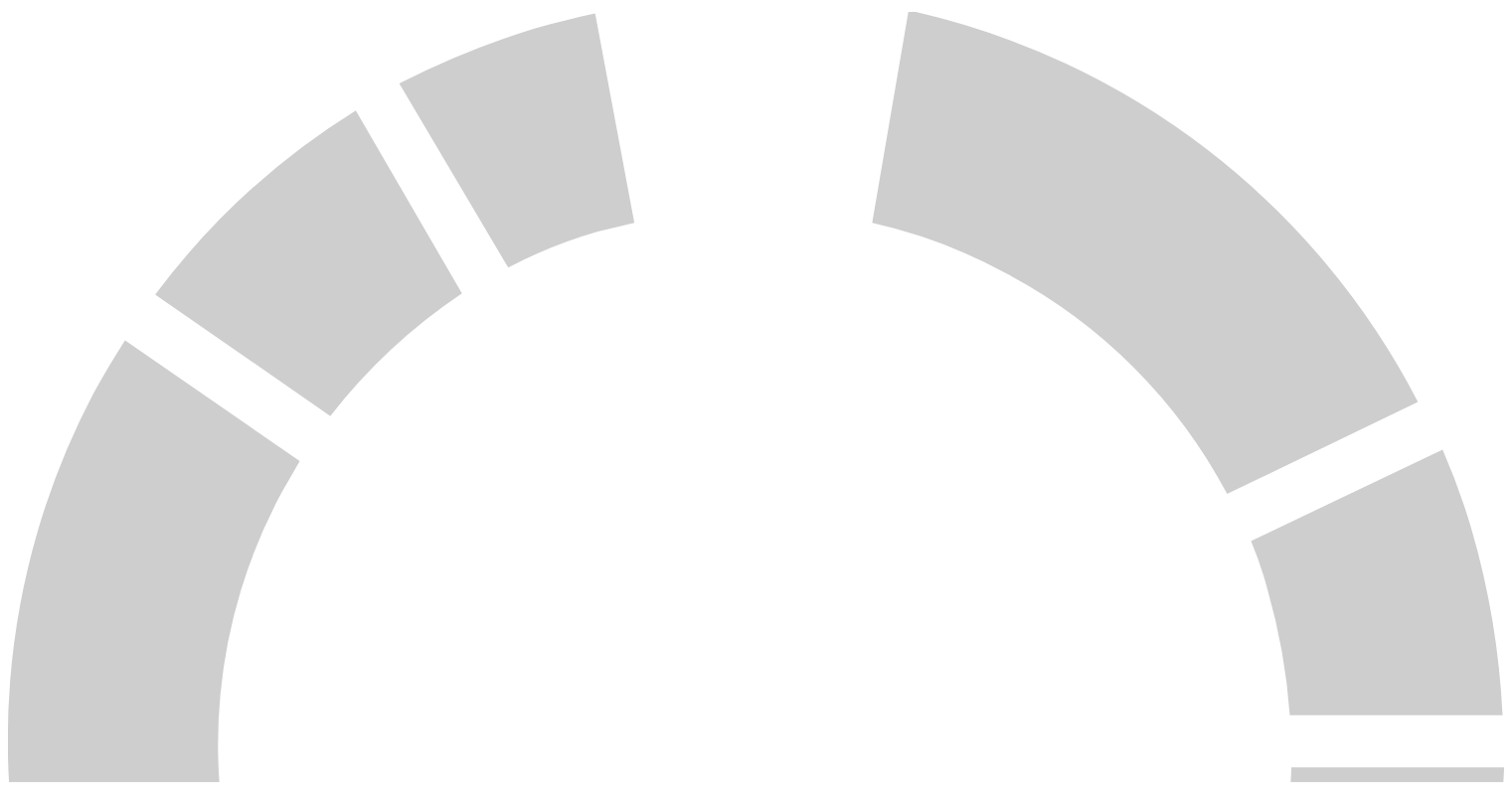 scroll, scrollTop: 0, scrollLeft: 0, axis: both 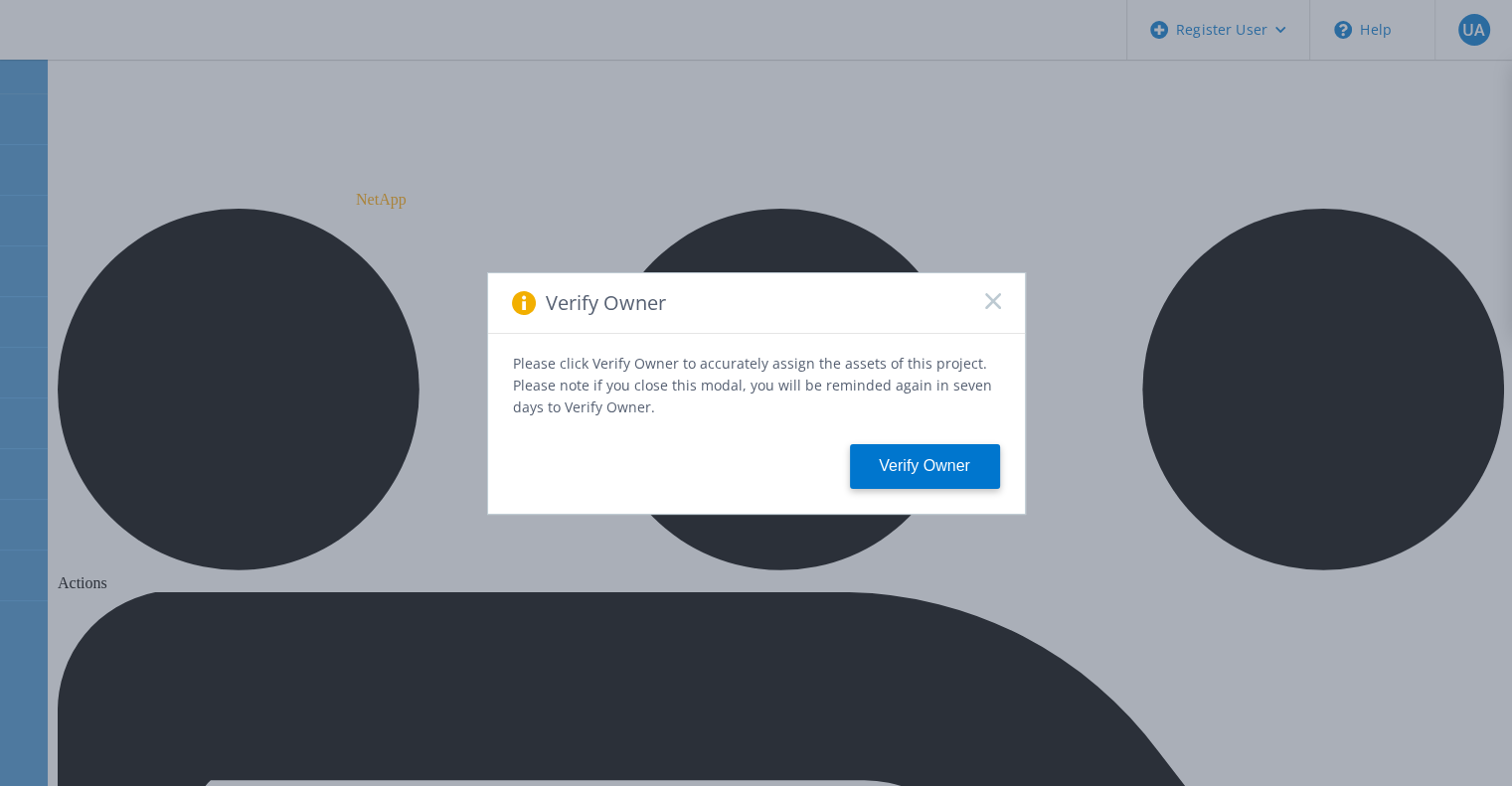 click on "Verify Owner" at bounding box center [756, 303] 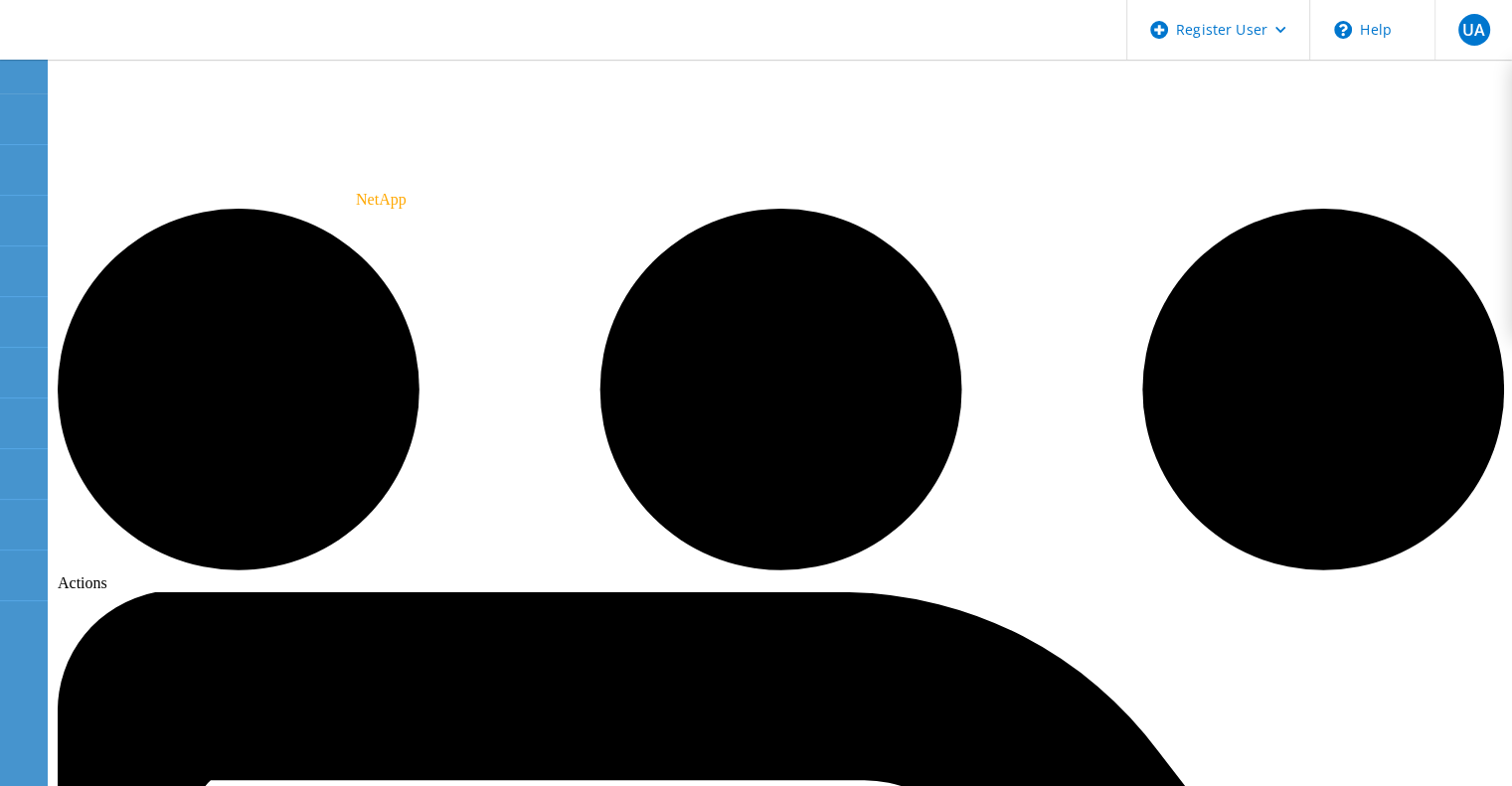click on "Tech Refresh" at bounding box center [602, 8156] 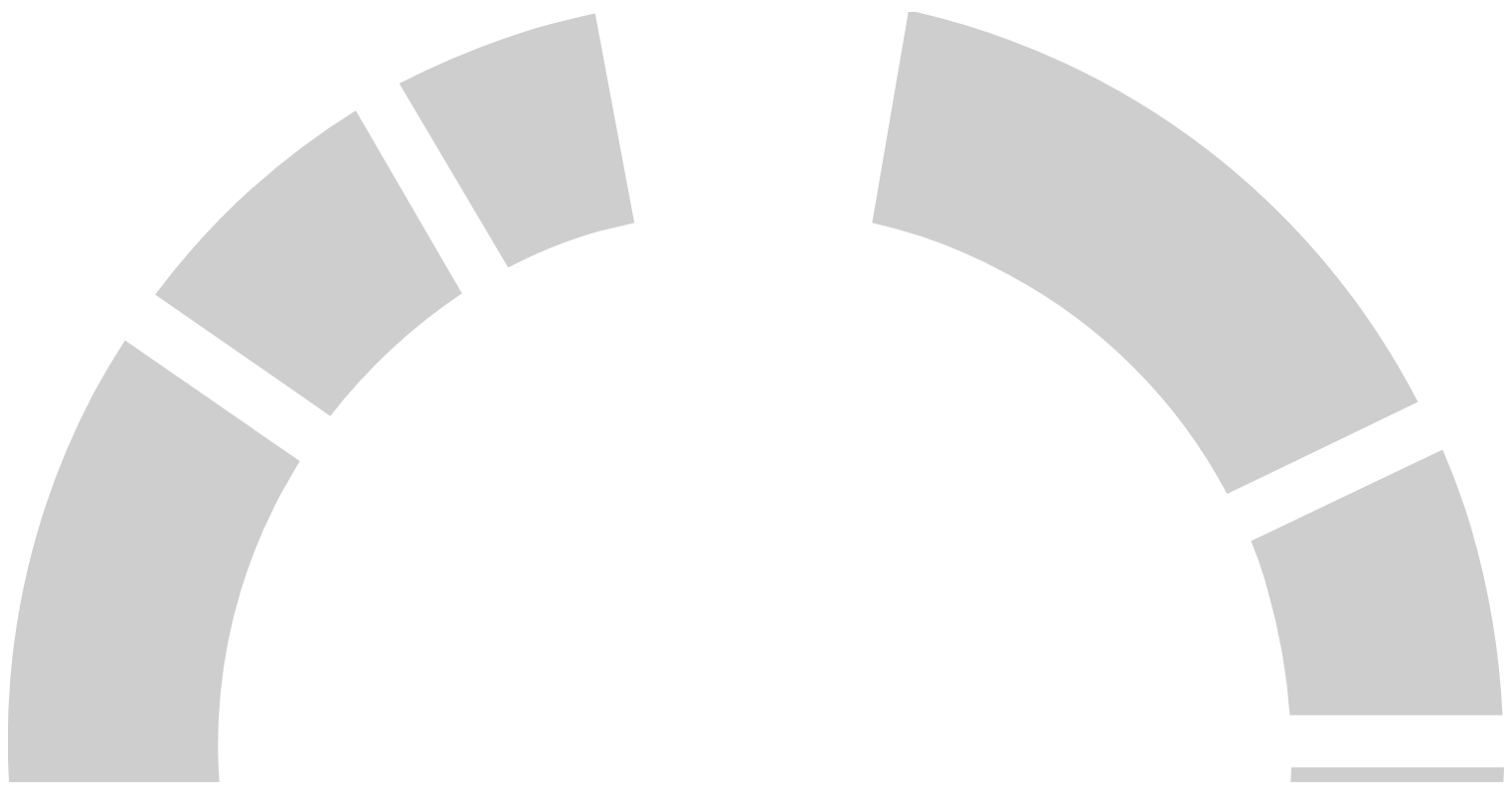 scroll, scrollTop: 0, scrollLeft: 0, axis: both 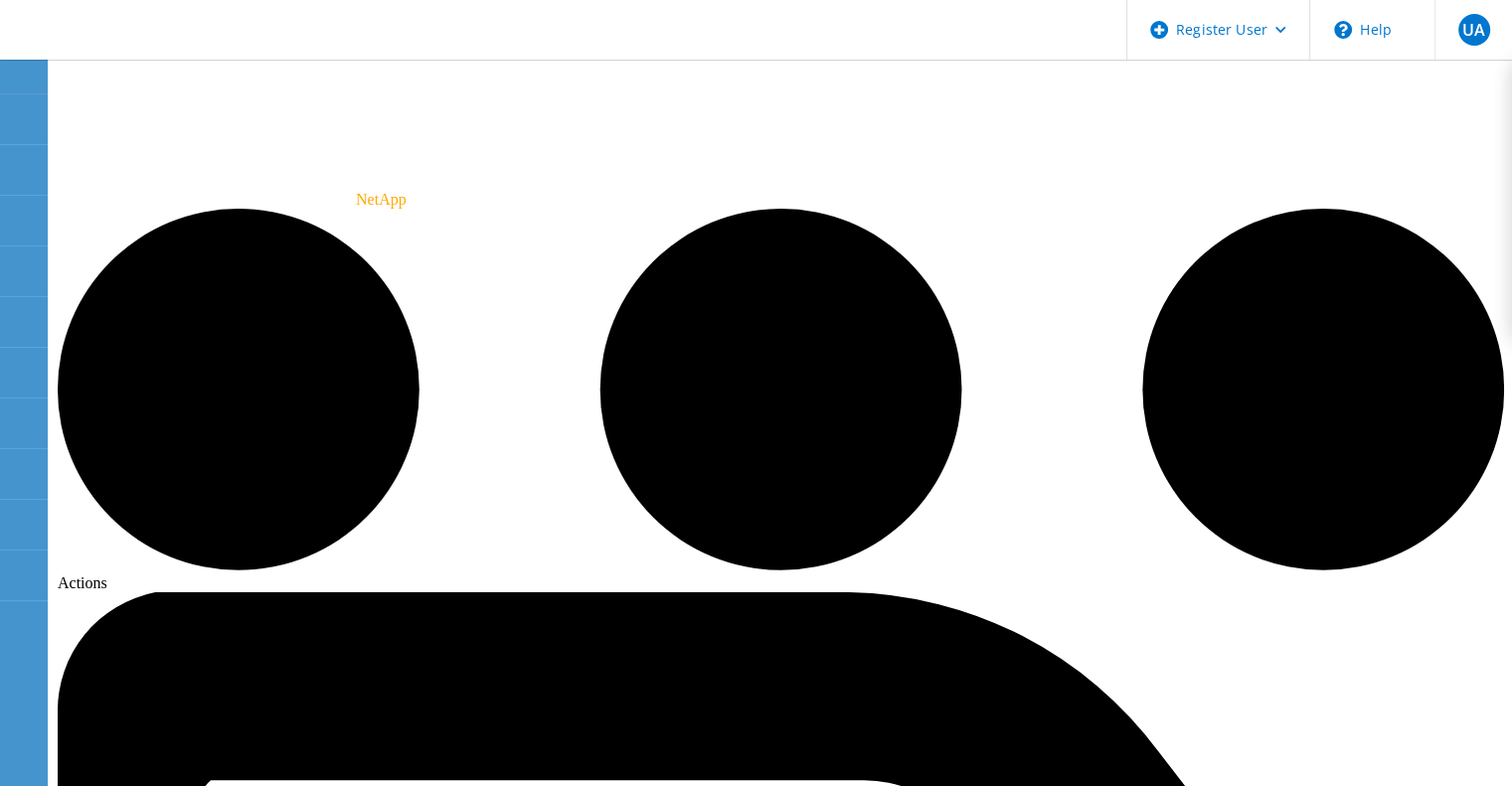 click on "Tech Refresh" at bounding box center (602, 8156) 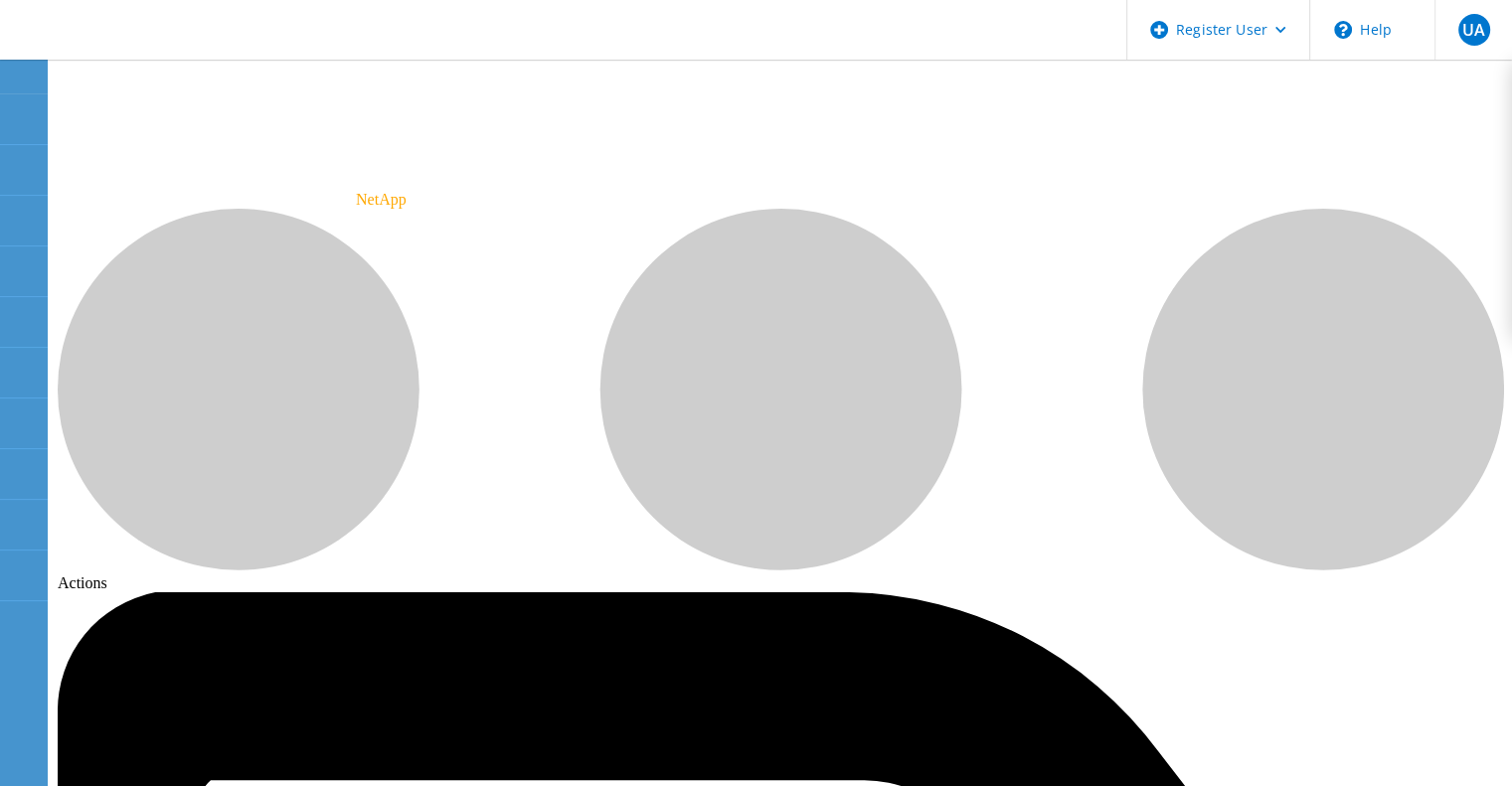 click on "Configuration" 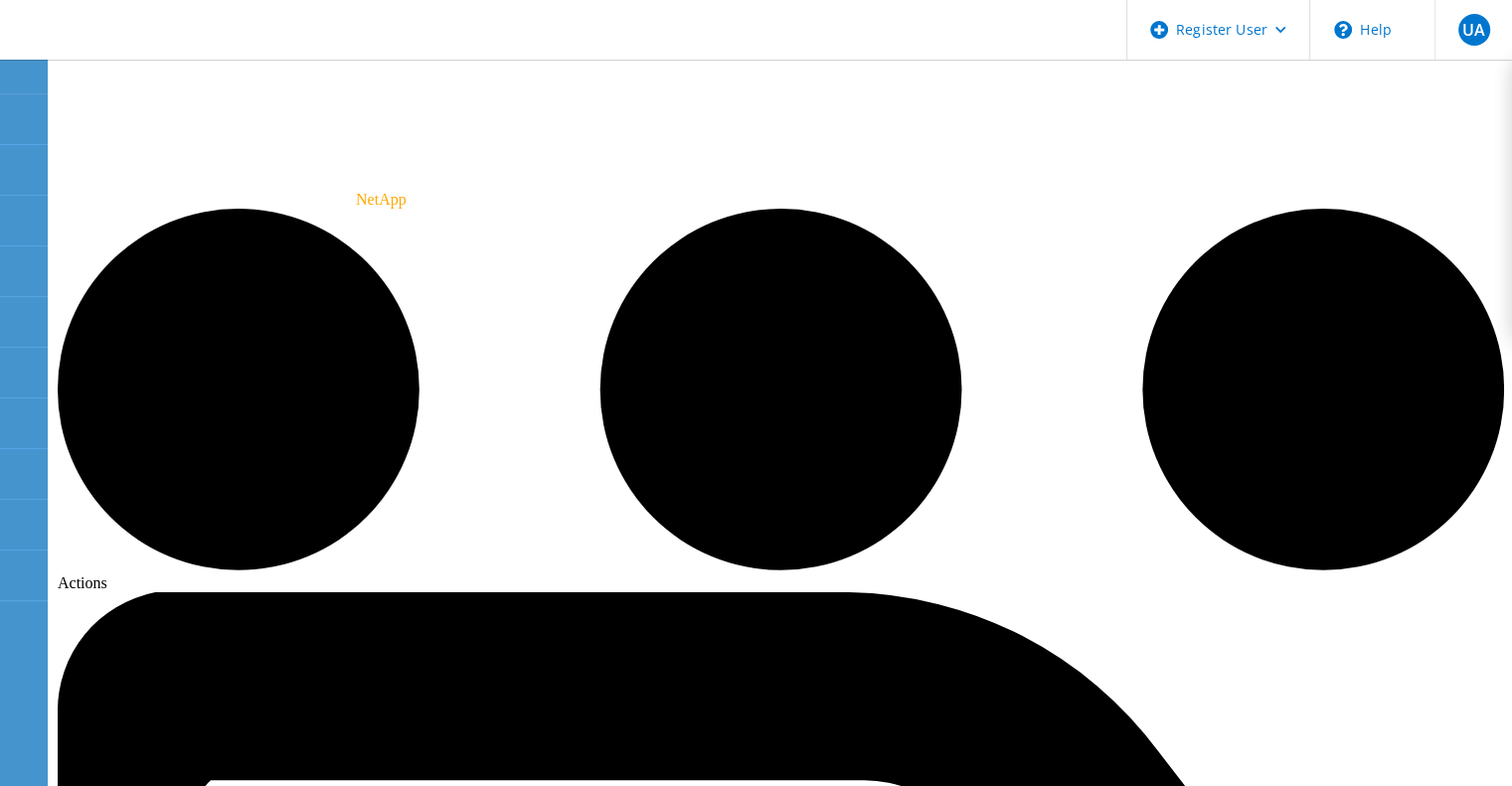click on "Update" 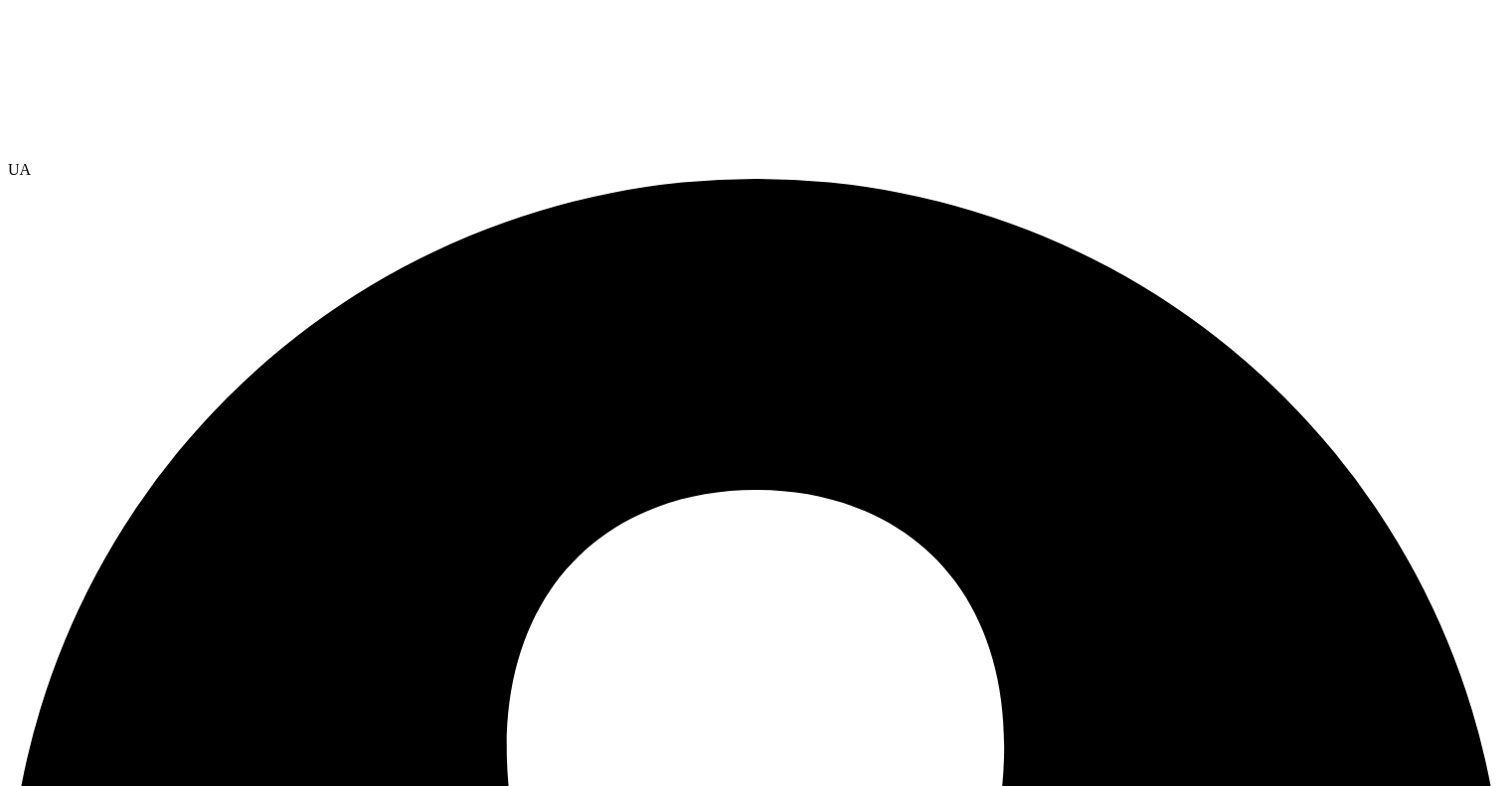 scroll, scrollTop: 0, scrollLeft: 0, axis: both 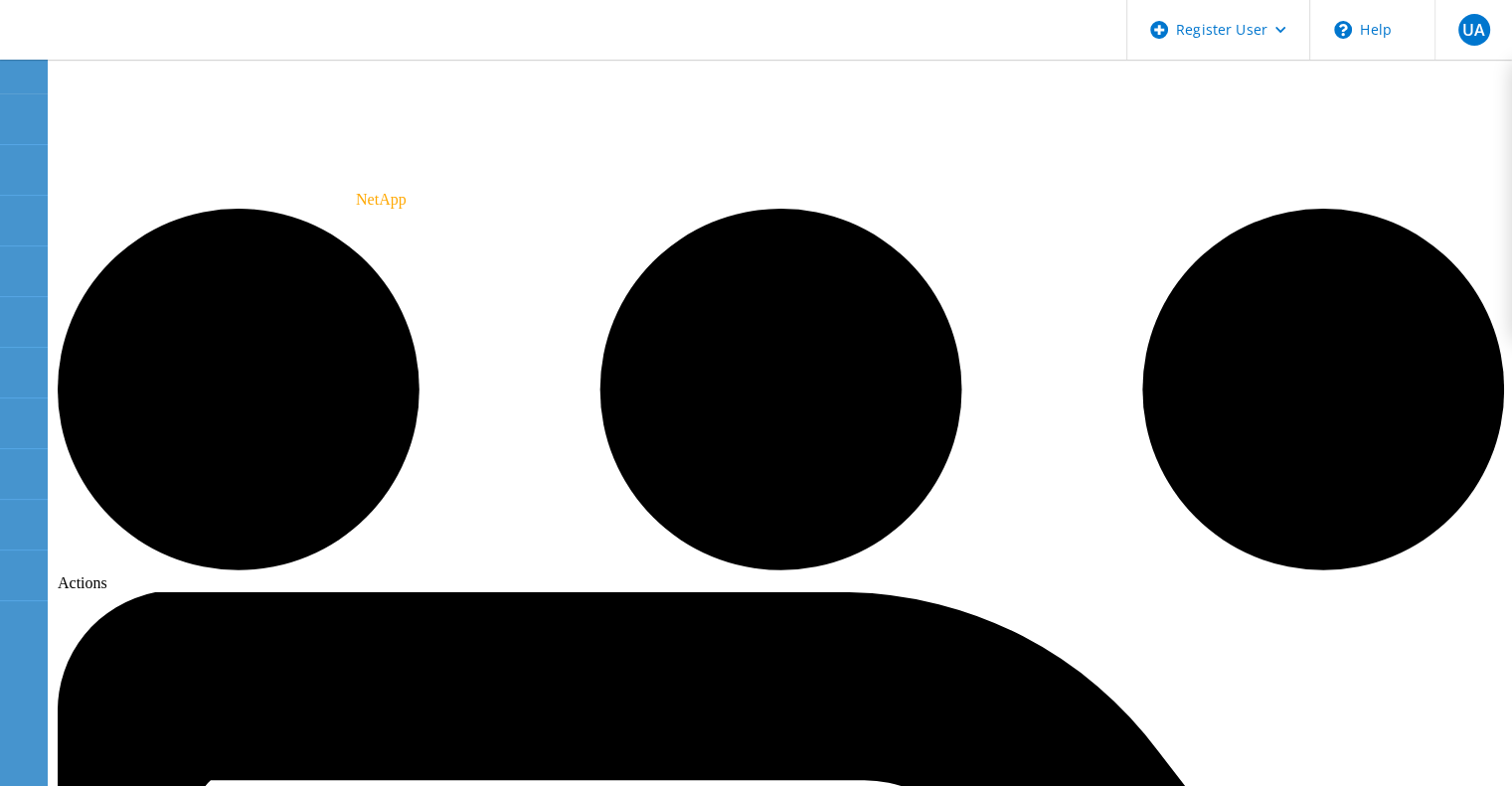 click on "Tech Refresh" at bounding box center (602, 8156) 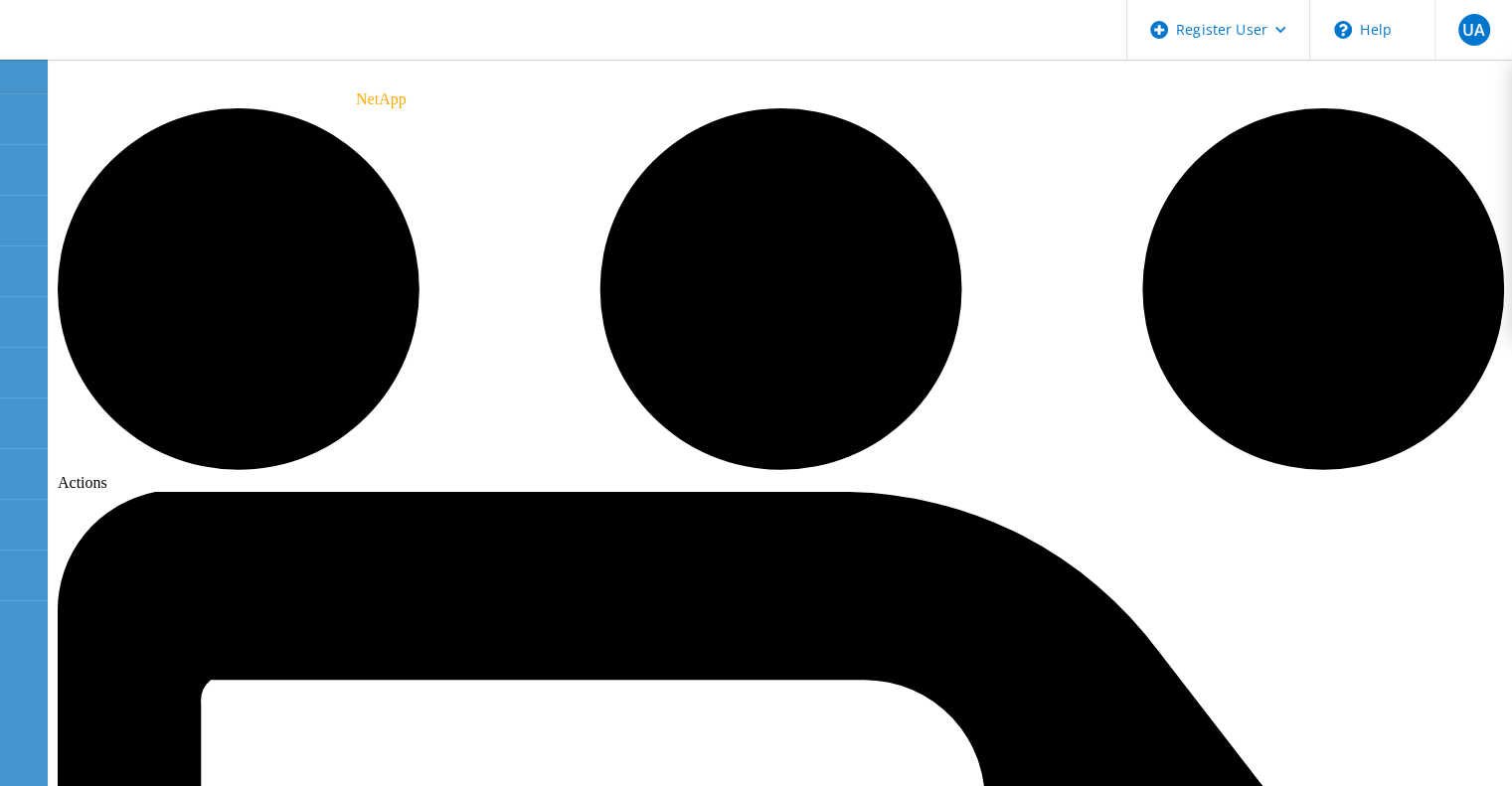 scroll, scrollTop: 0, scrollLeft: 0, axis: both 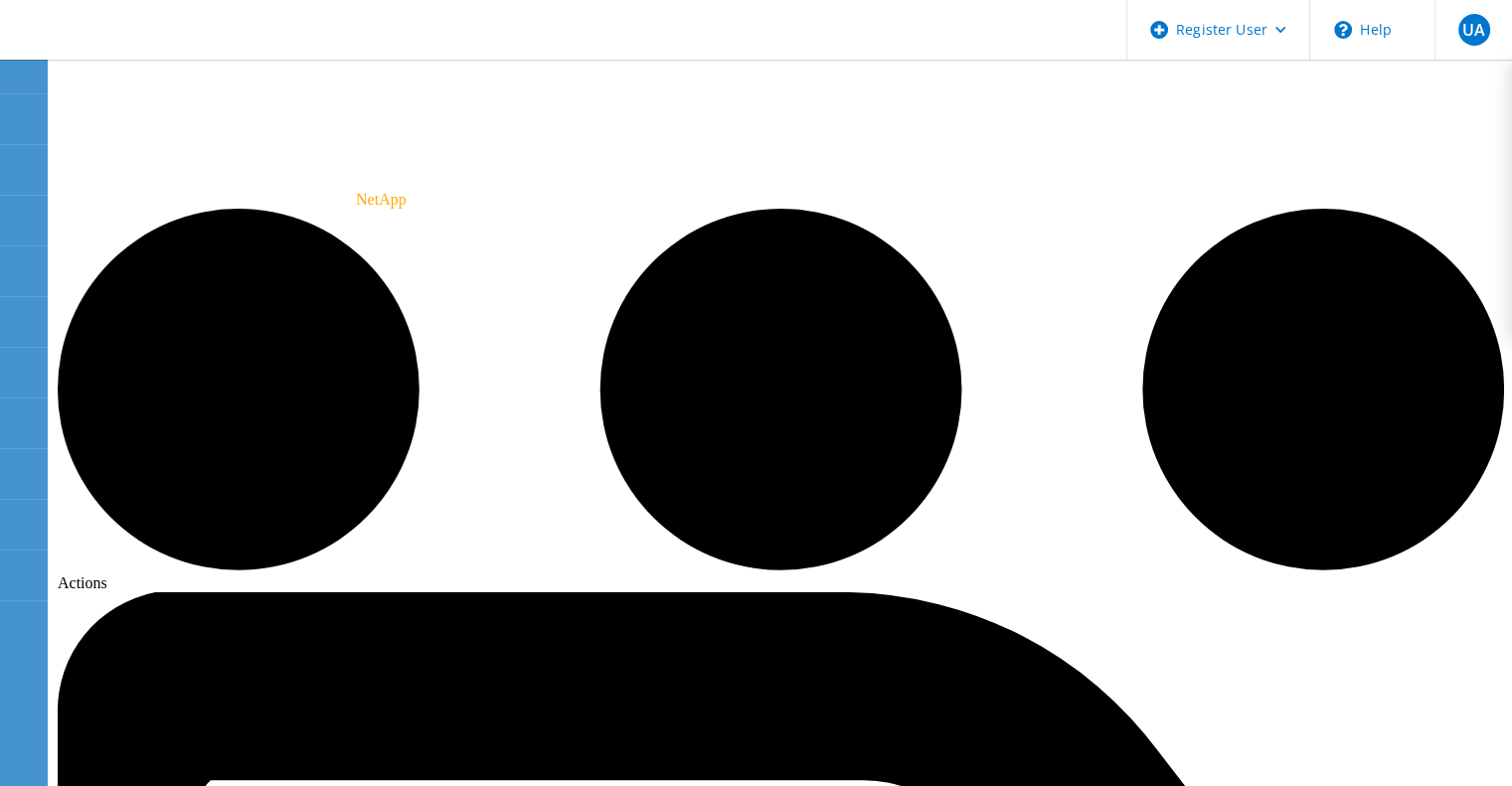 click on "File" 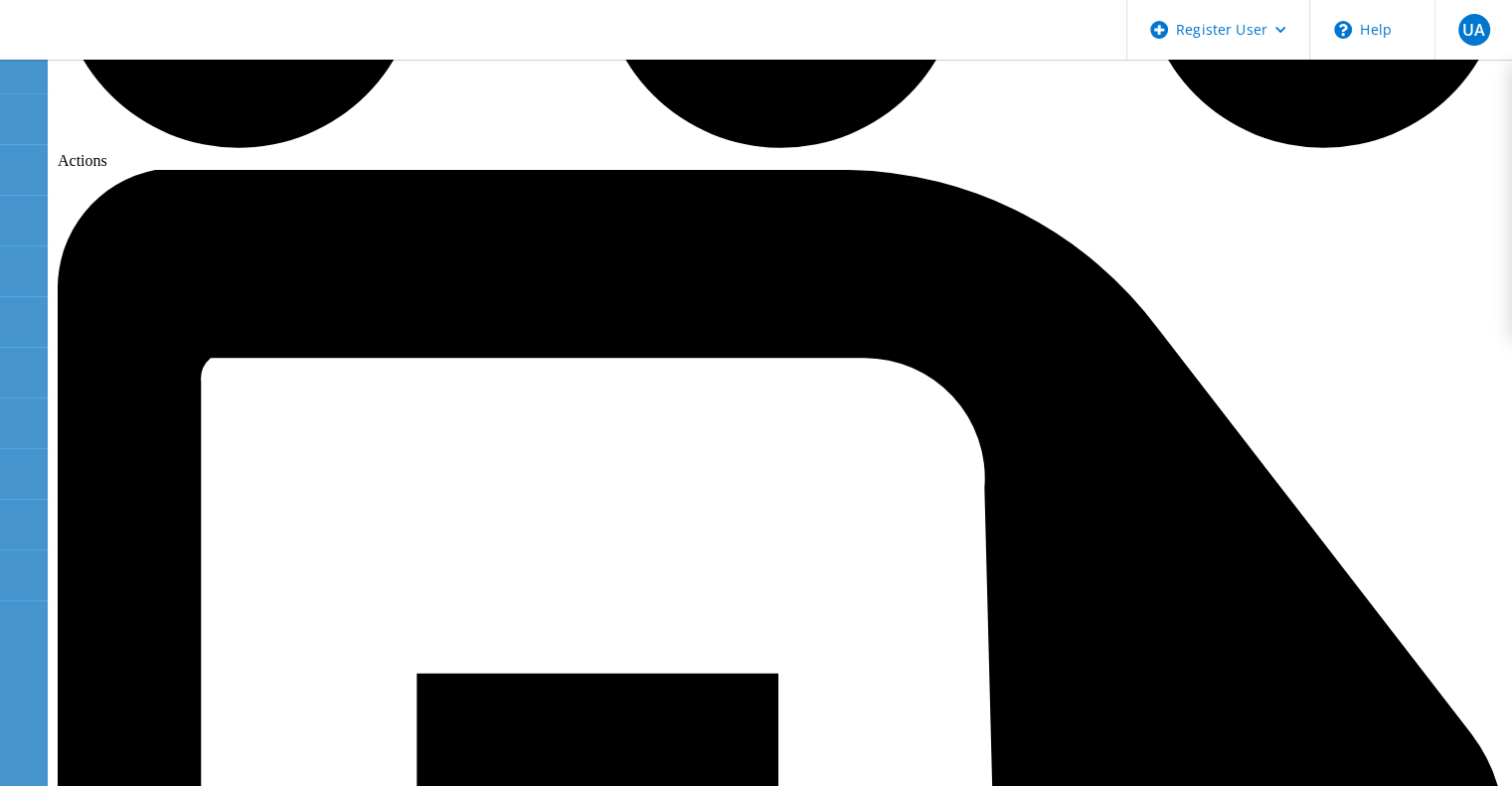 scroll, scrollTop: 424, scrollLeft: 0, axis: vertical 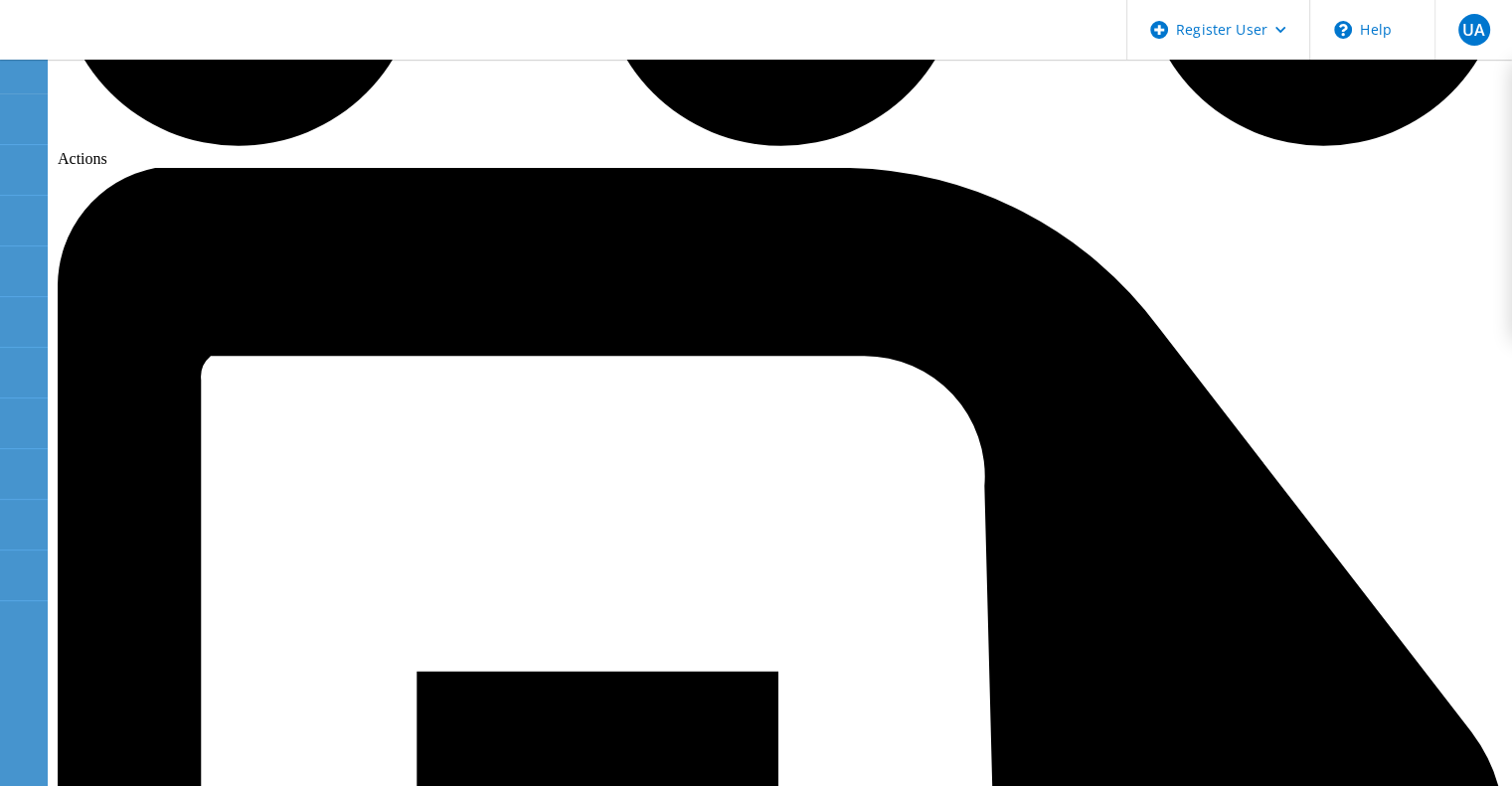 click on "NFS" 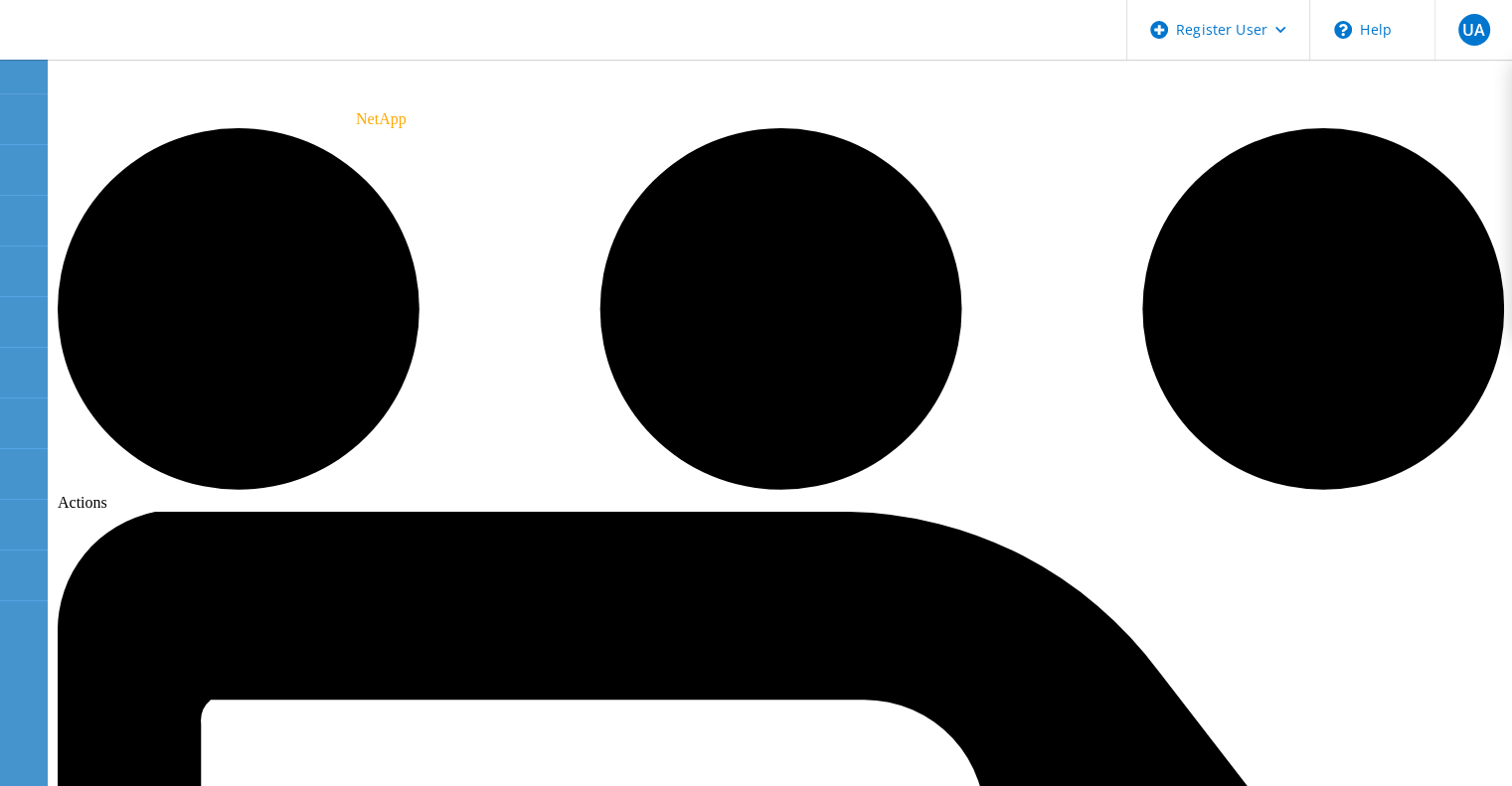 scroll, scrollTop: 0, scrollLeft: 0, axis: both 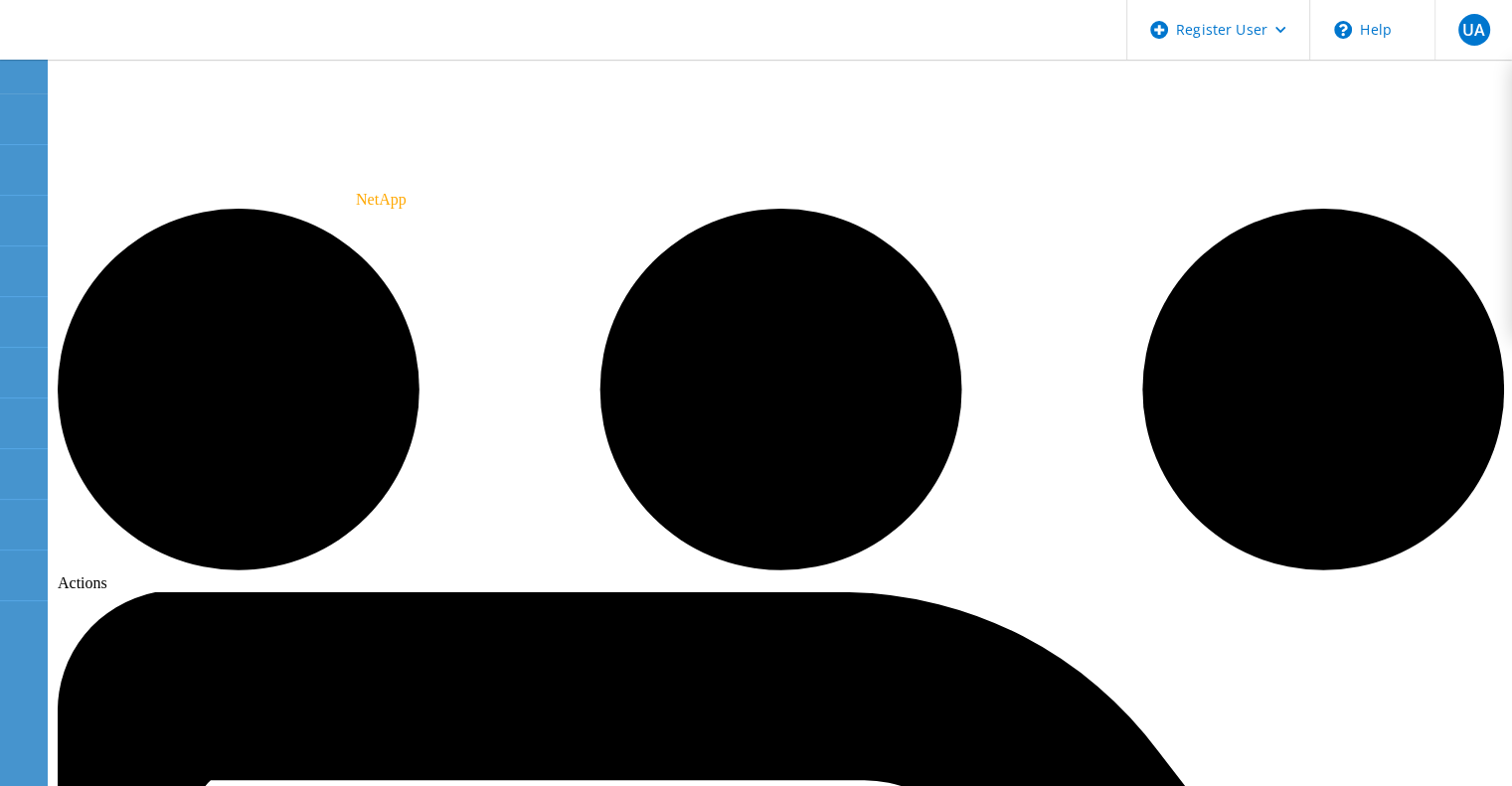 click on "Block" 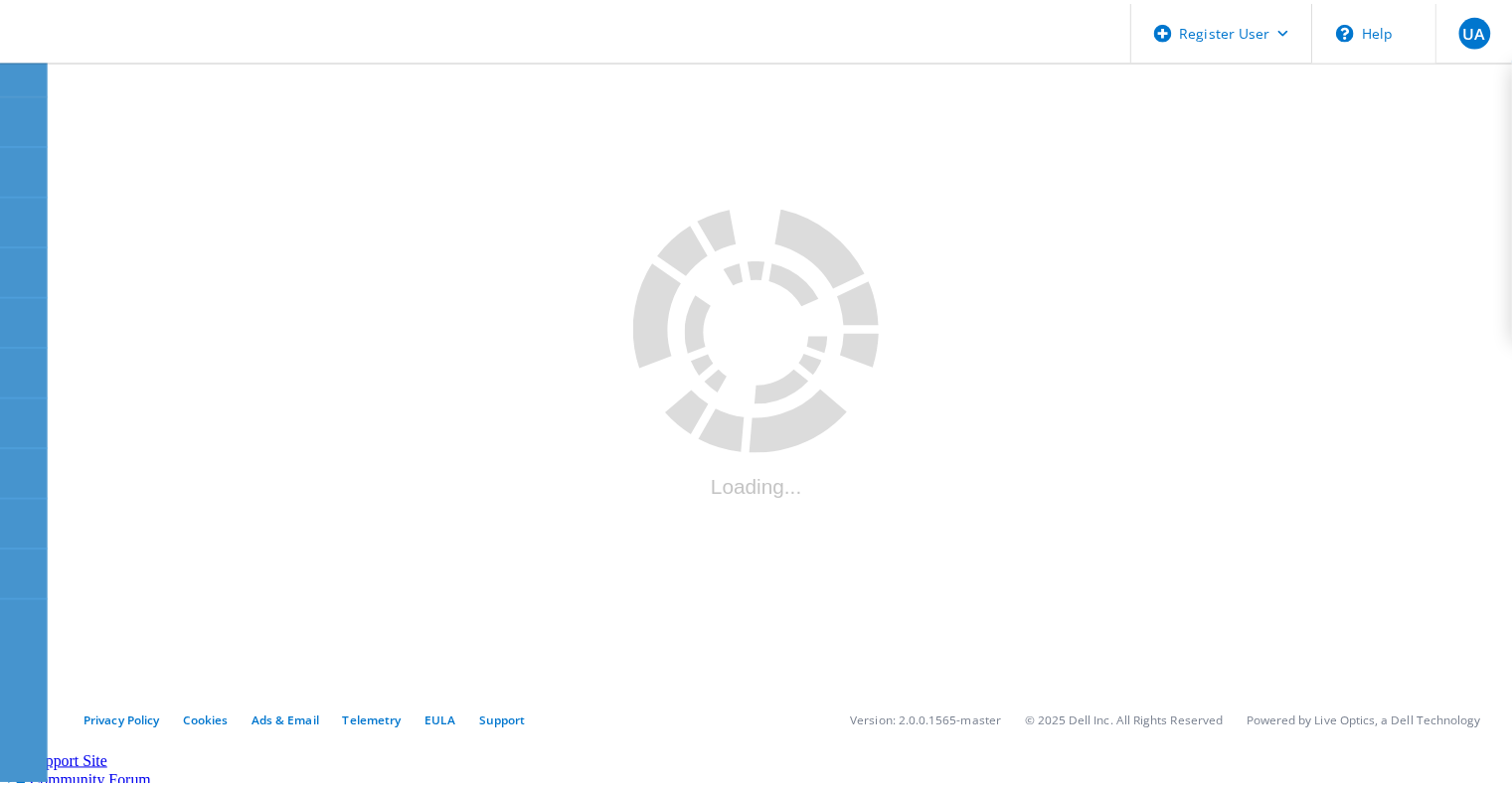scroll, scrollTop: 0, scrollLeft: 0, axis: both 